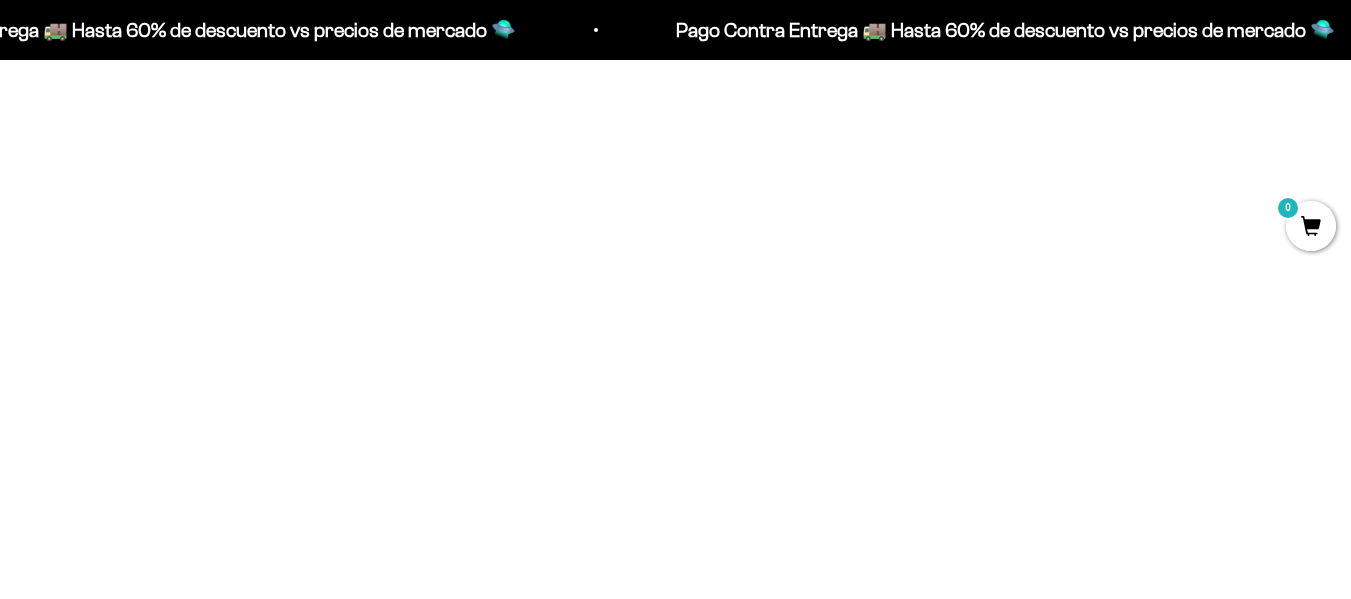 scroll, scrollTop: 1303, scrollLeft: 0, axis: vertical 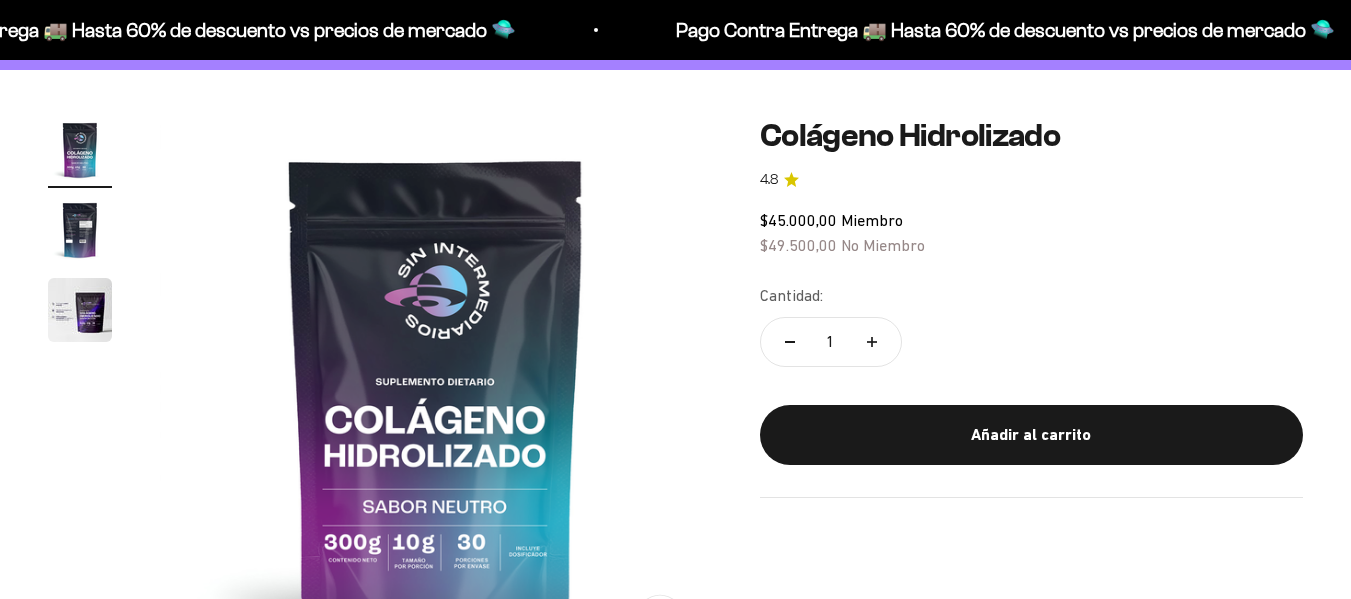 click 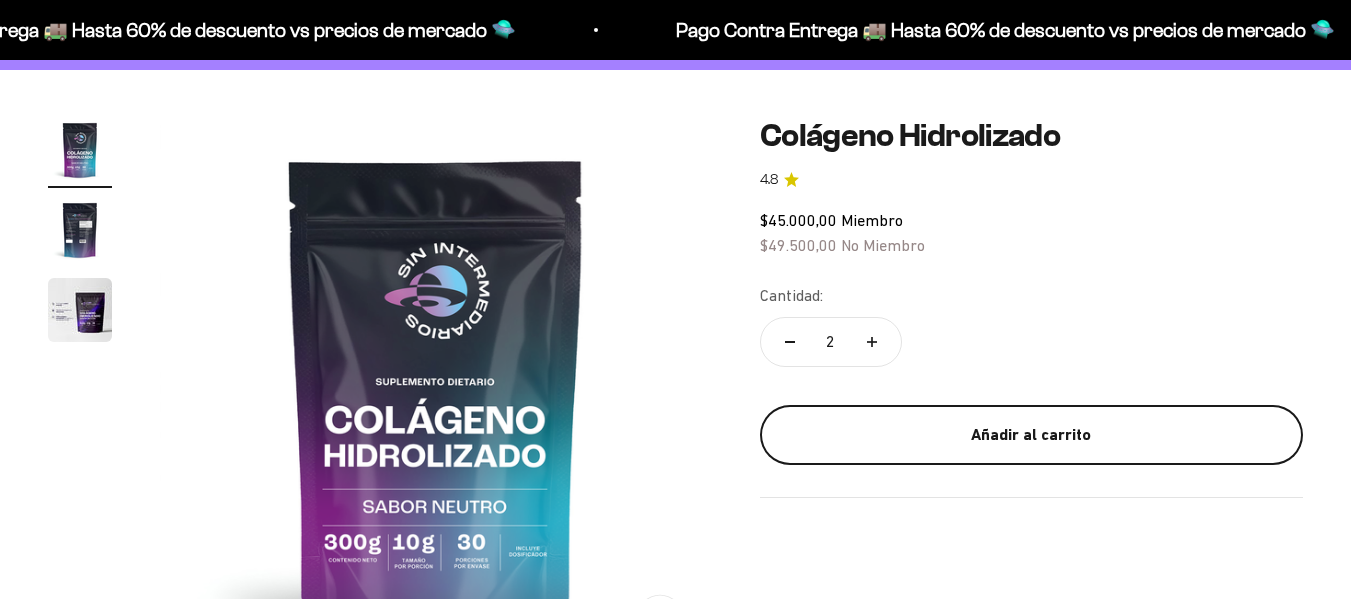 click on "Añadir al carrito" at bounding box center (1031, 435) 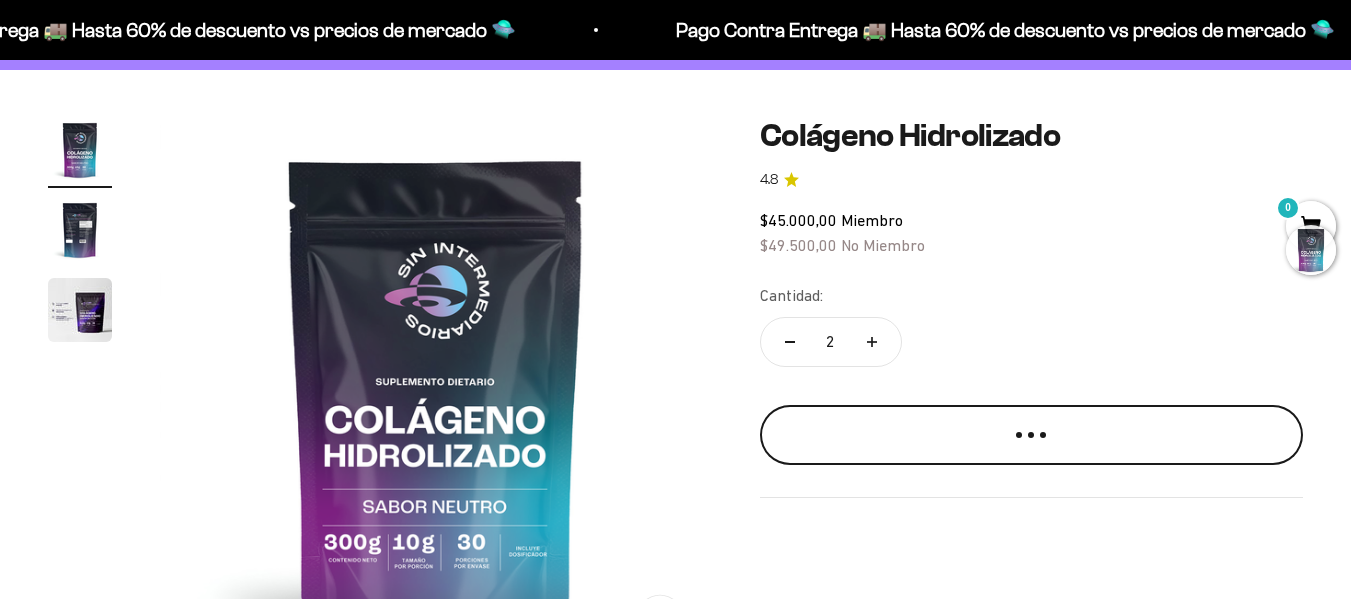 scroll, scrollTop: 139, scrollLeft: 0, axis: vertical 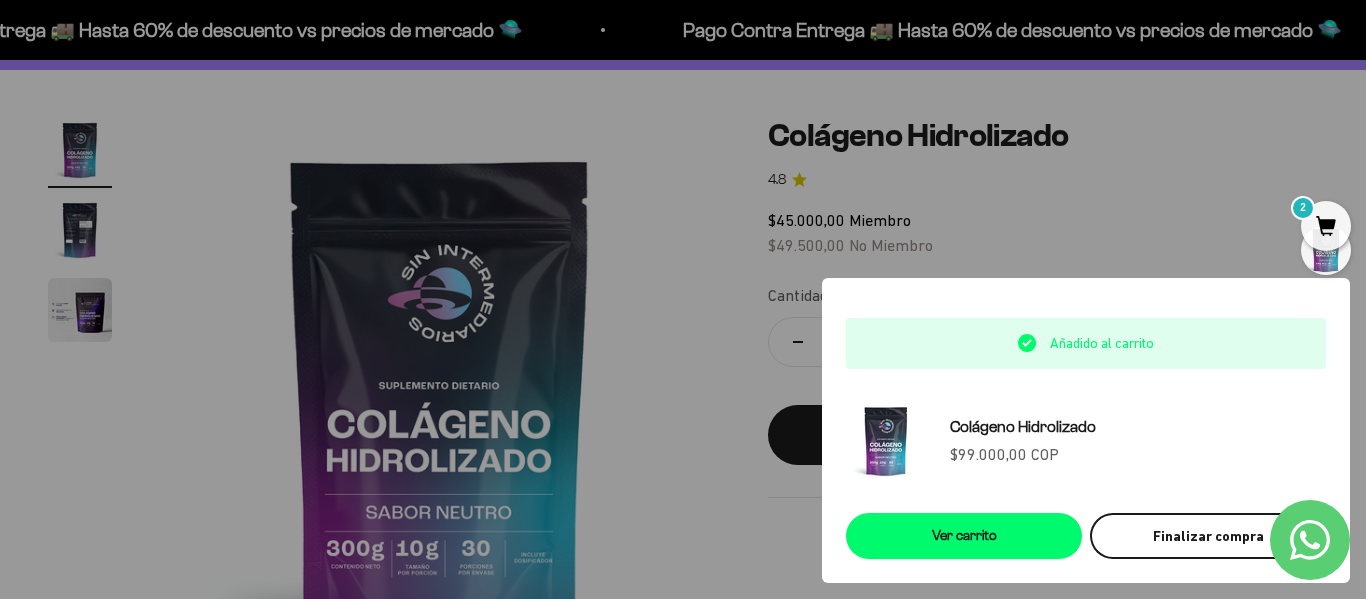 click on "Finalizar compra" at bounding box center (1208, 536) 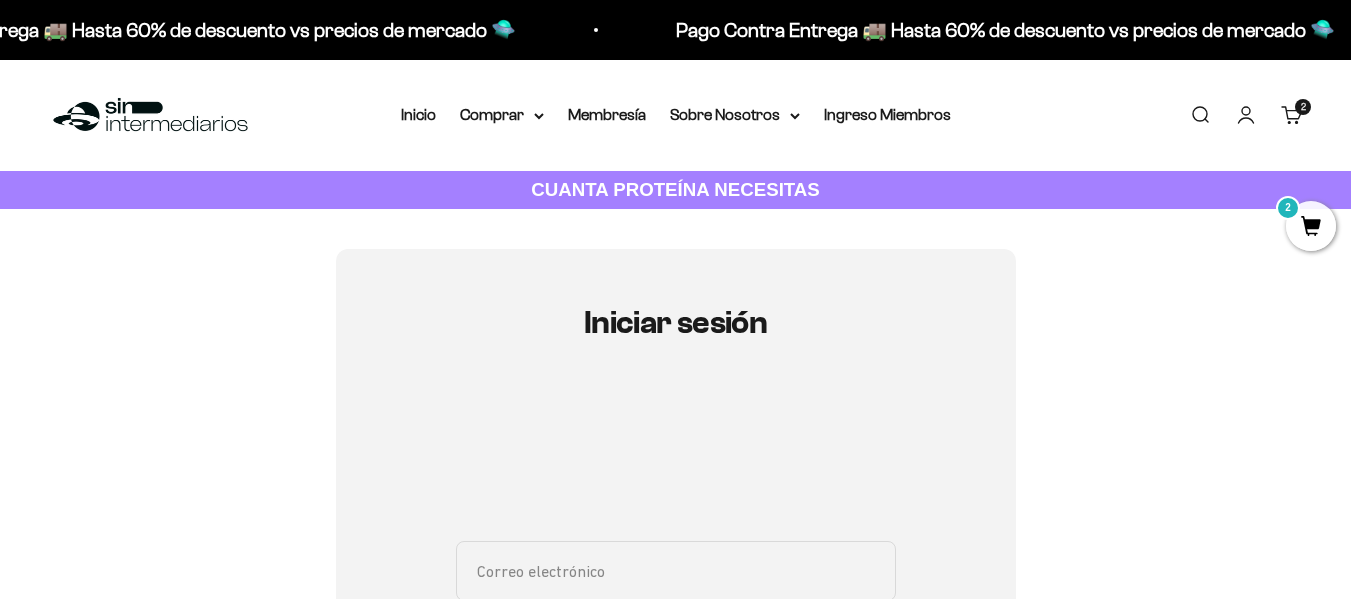 scroll, scrollTop: 298, scrollLeft: 0, axis: vertical 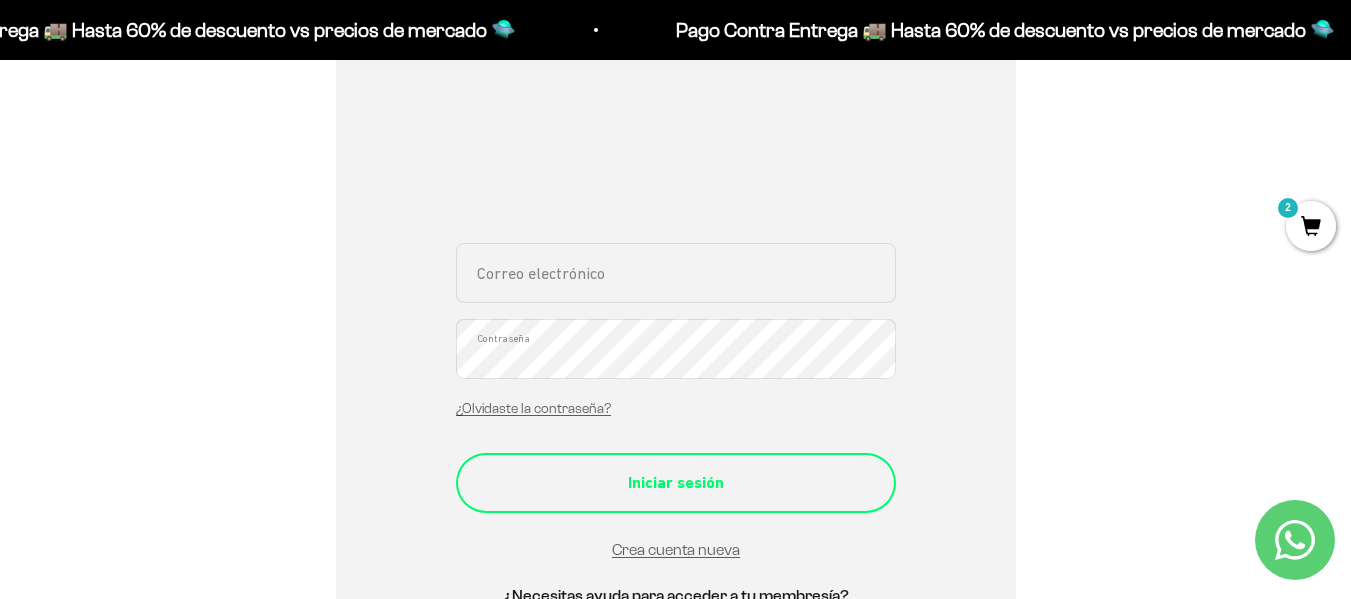 type on "[EMAIL_ADDRESS][DOMAIN_NAME]" 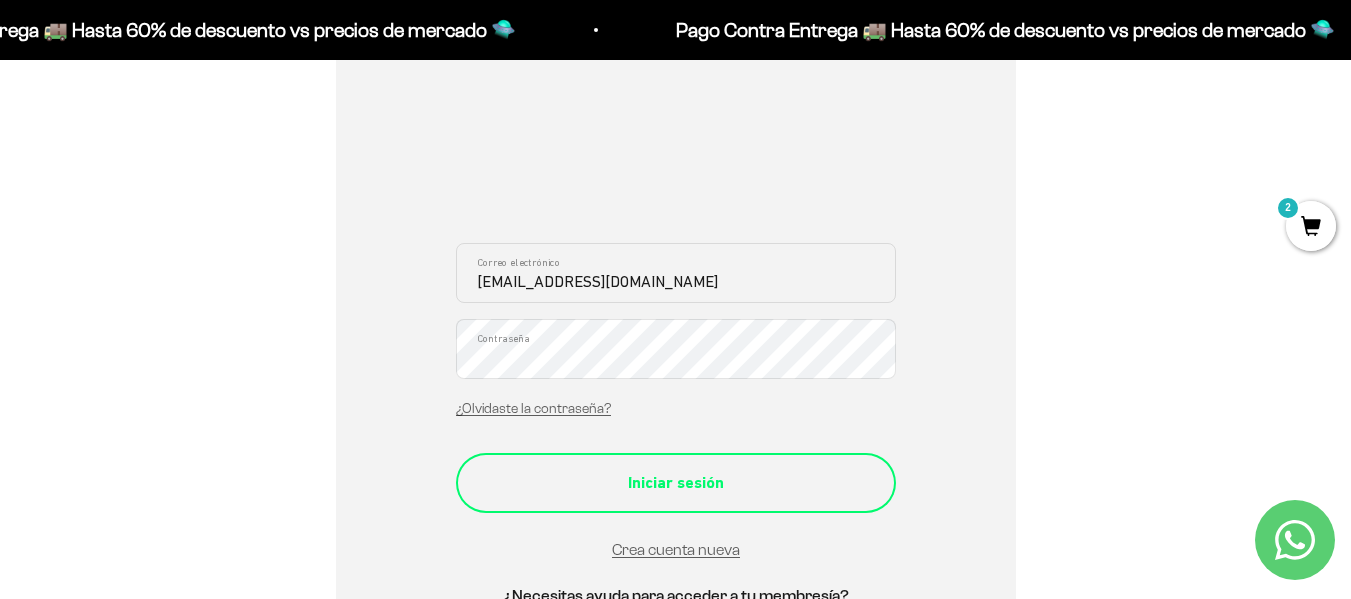 click on "Iniciar sesión" at bounding box center (676, 483) 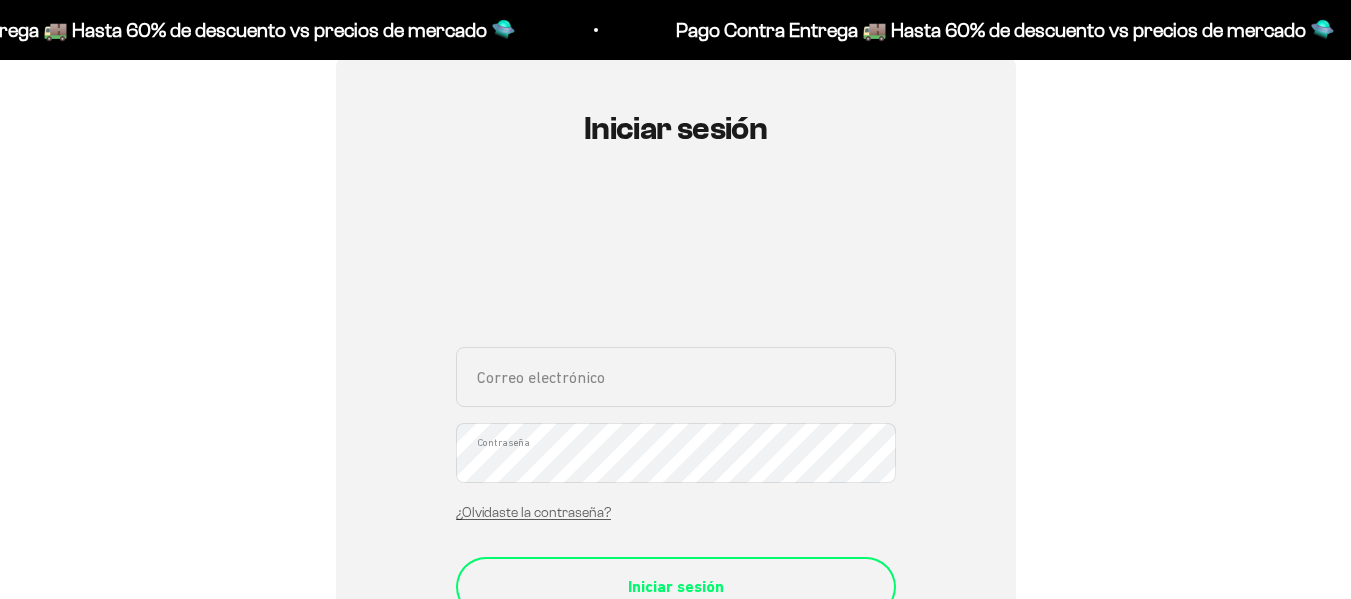 scroll, scrollTop: 320, scrollLeft: 0, axis: vertical 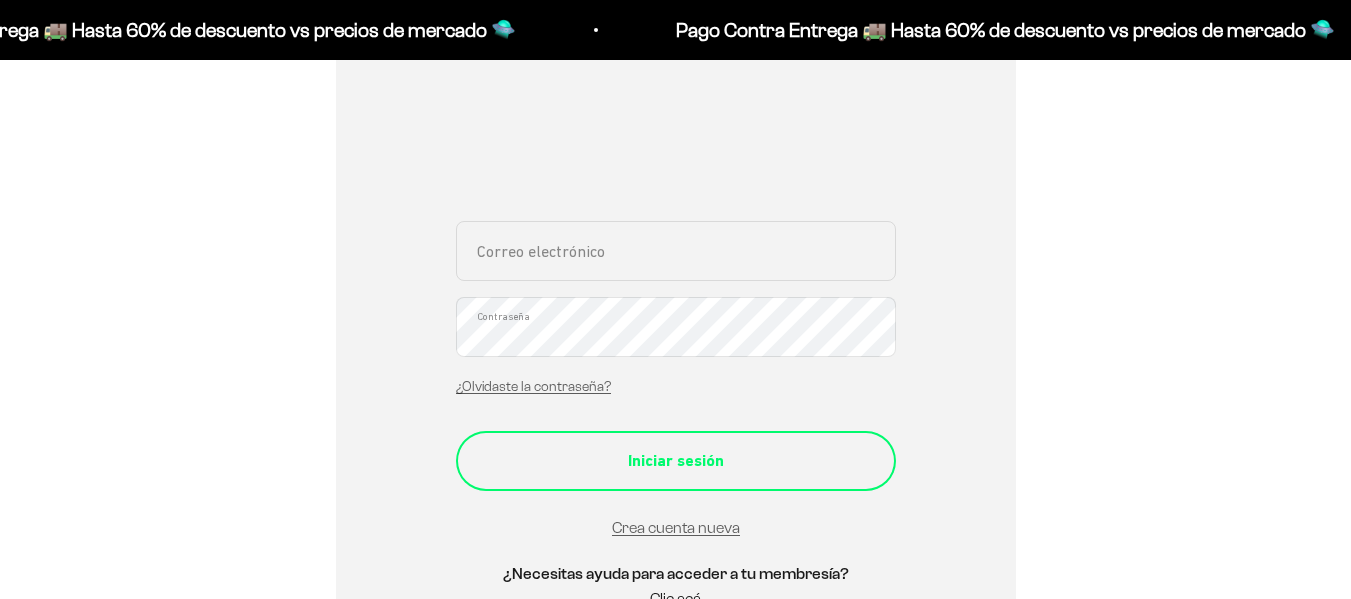 type on "[EMAIL_ADDRESS][DOMAIN_NAME]" 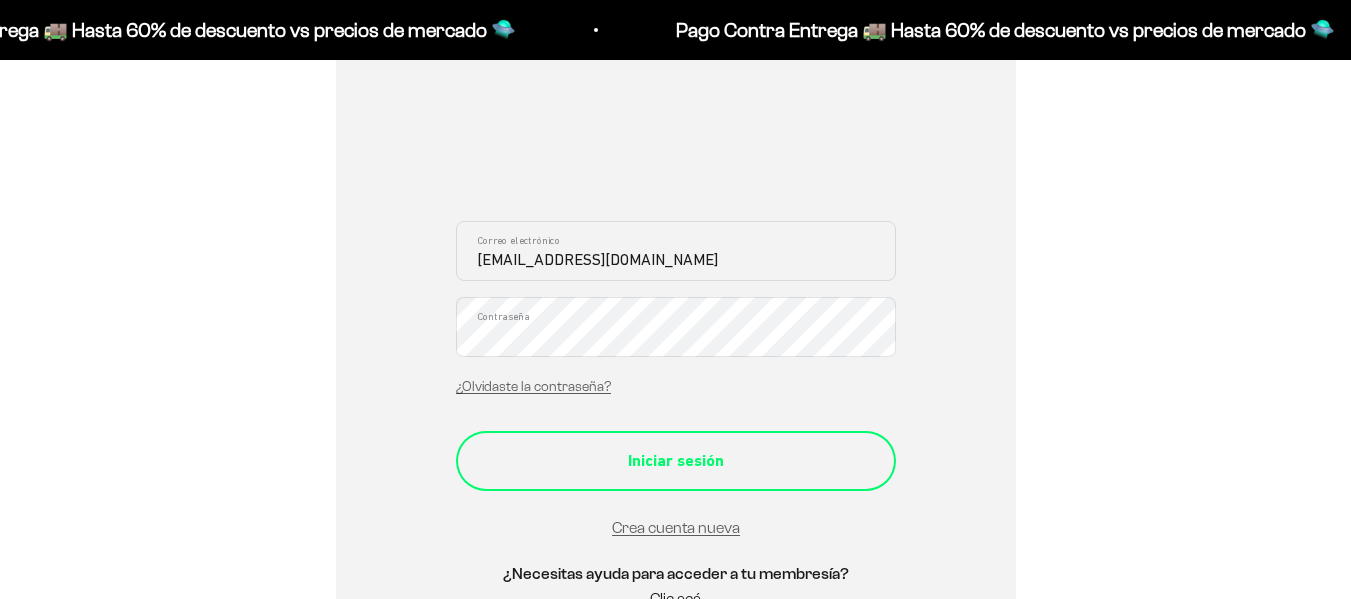 click on "Iniciar sesión" at bounding box center (676, 461) 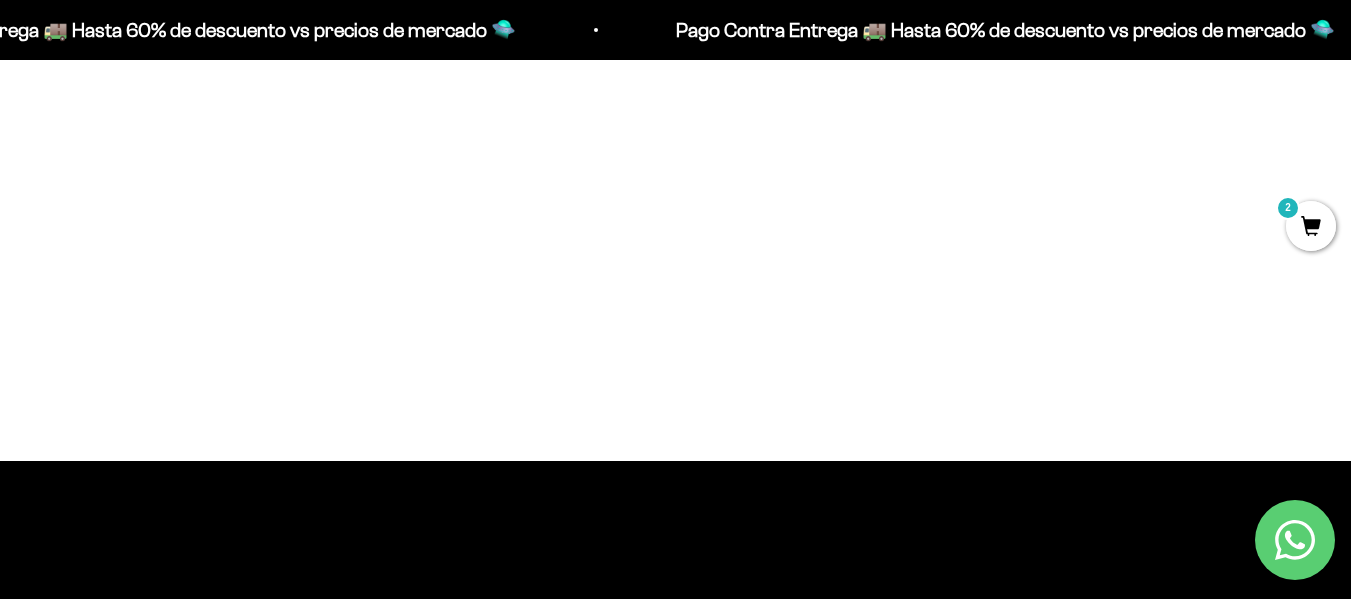 scroll, scrollTop: 1532, scrollLeft: 0, axis: vertical 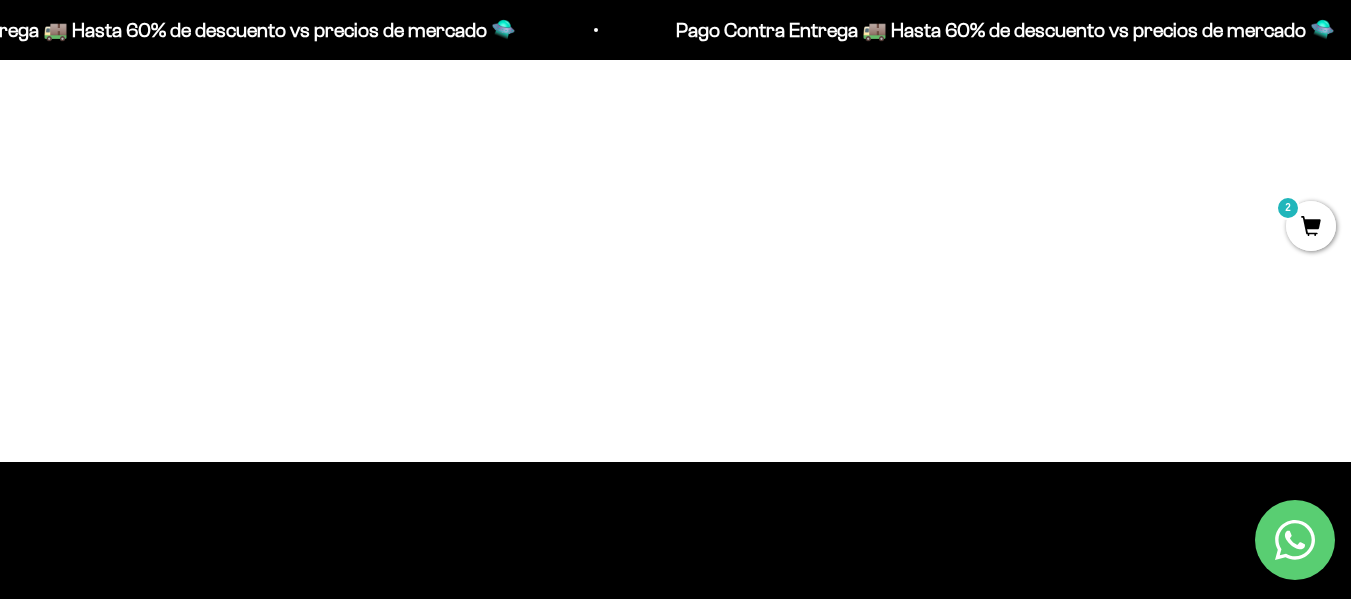 click on "2" at bounding box center (1311, 226) 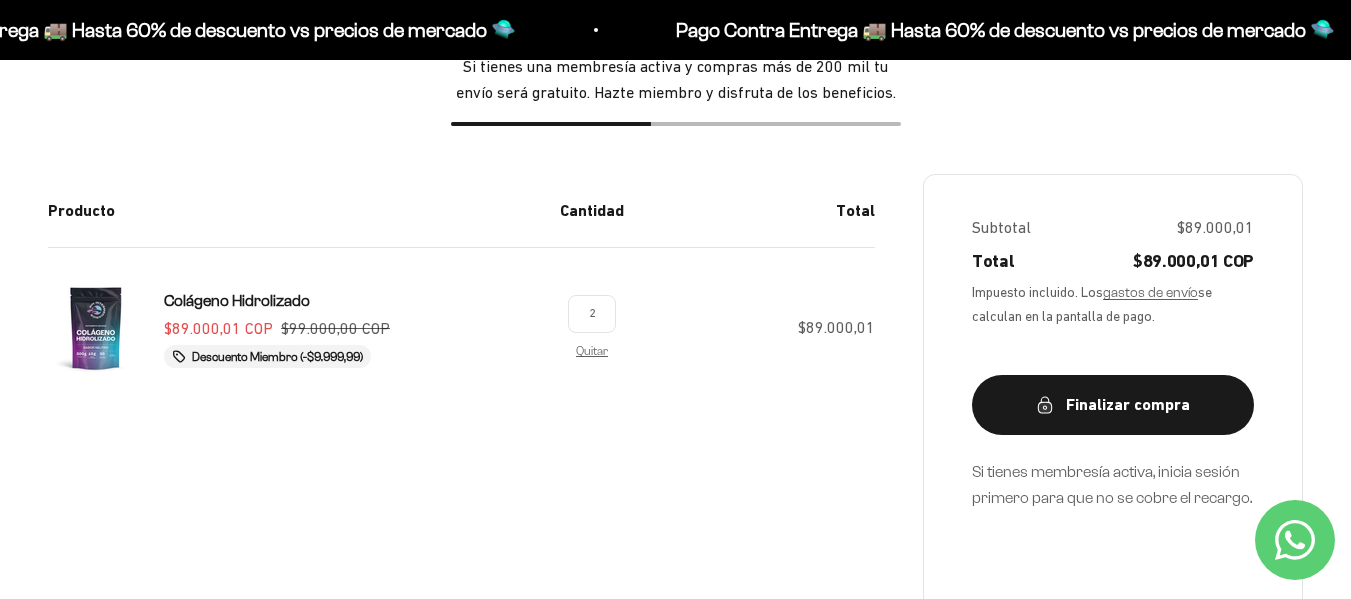scroll, scrollTop: 279, scrollLeft: 0, axis: vertical 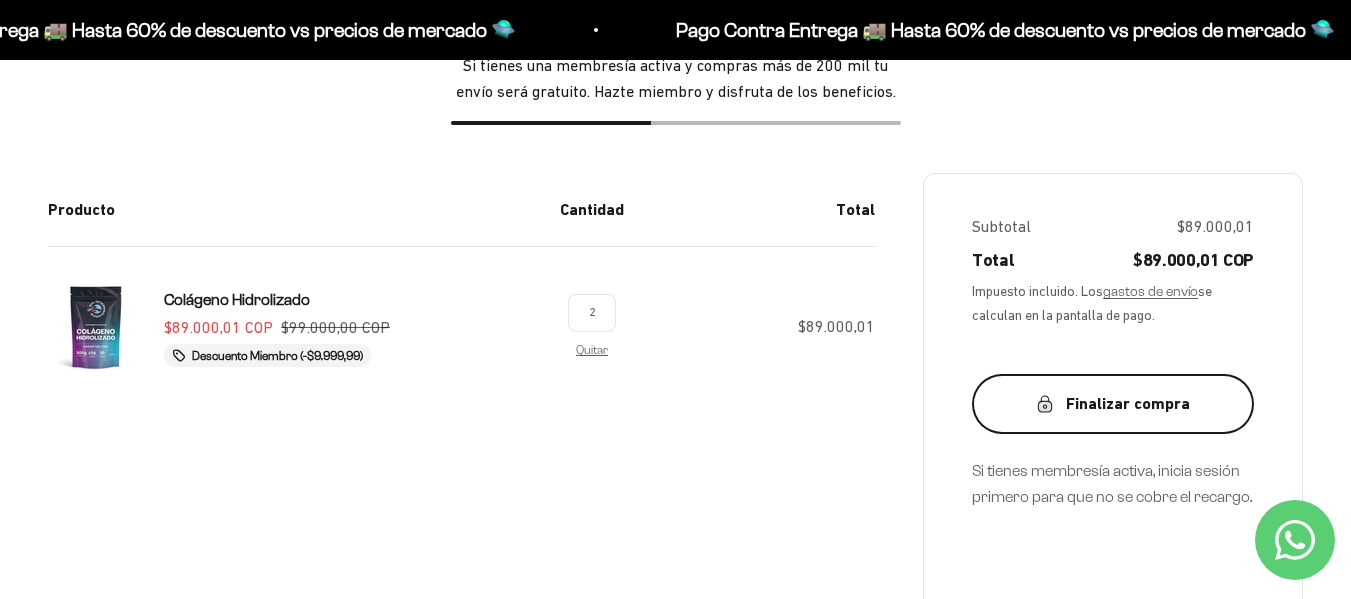 click on "Finalizar compra" at bounding box center [1113, 404] 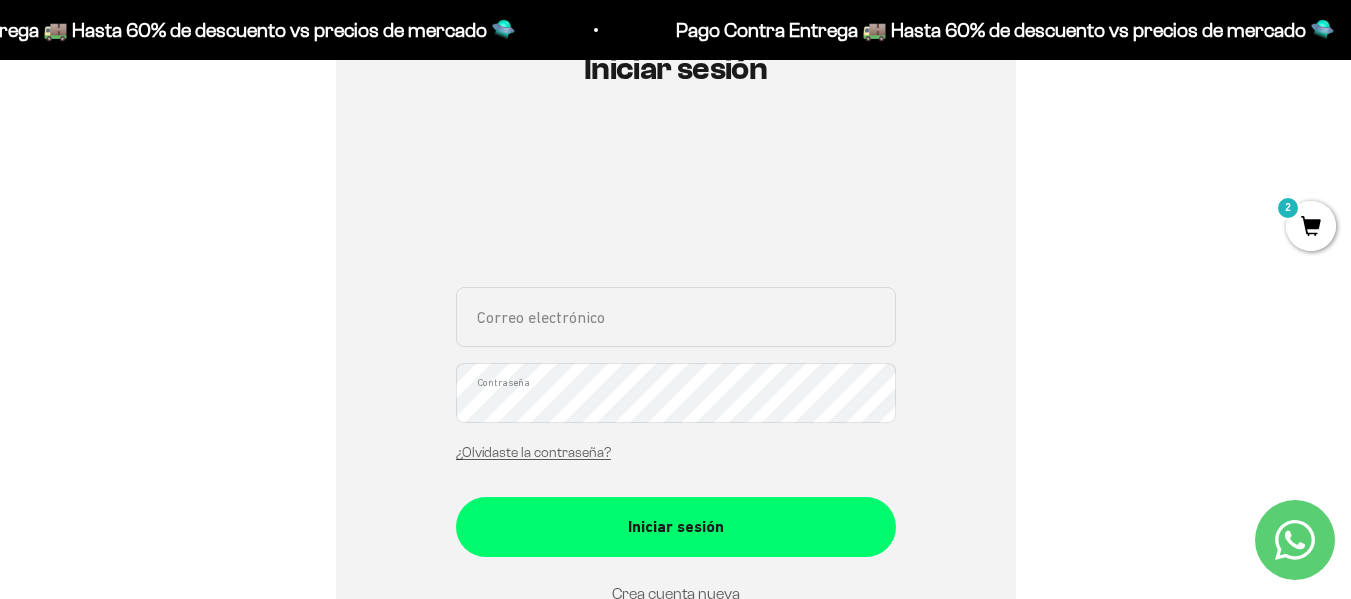 scroll, scrollTop: 255, scrollLeft: 0, axis: vertical 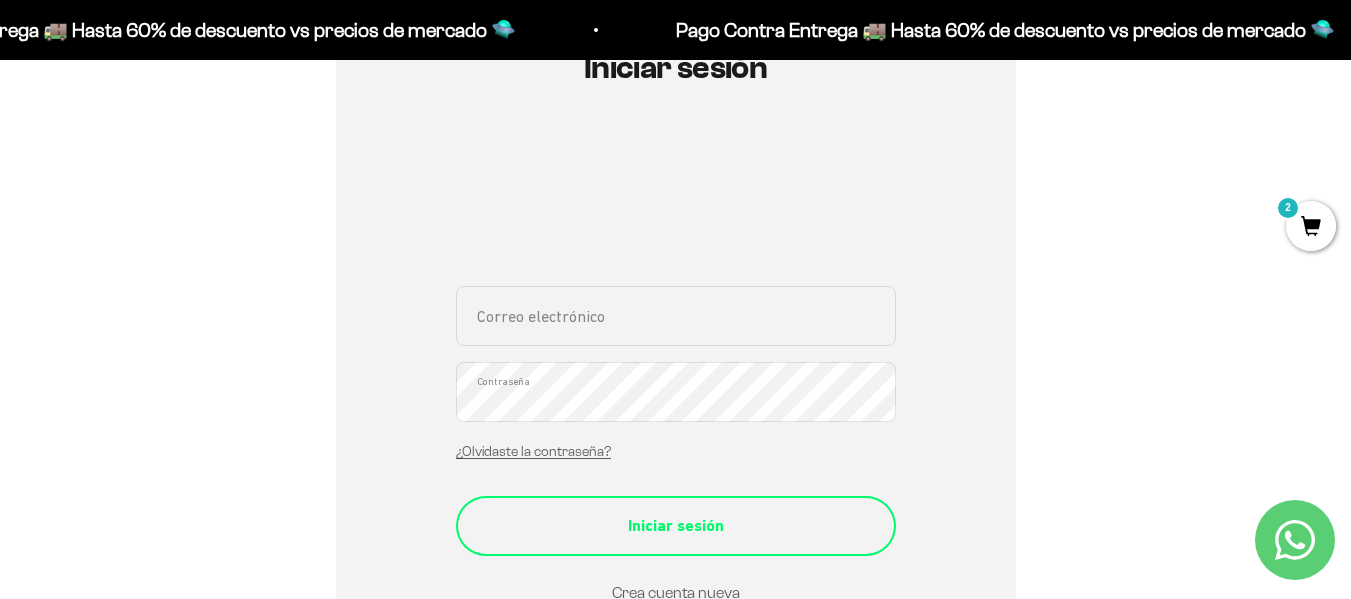 type on "[EMAIL_ADDRESS][DOMAIN_NAME]" 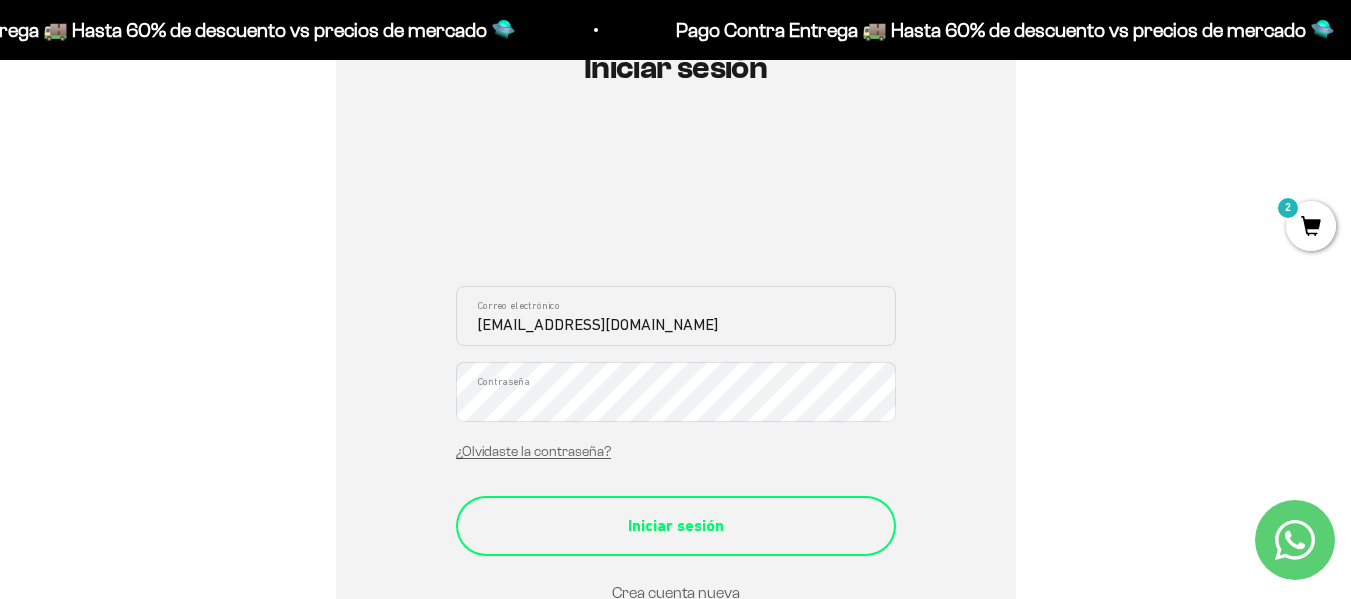 click on "Iniciar sesión" at bounding box center (676, 526) 